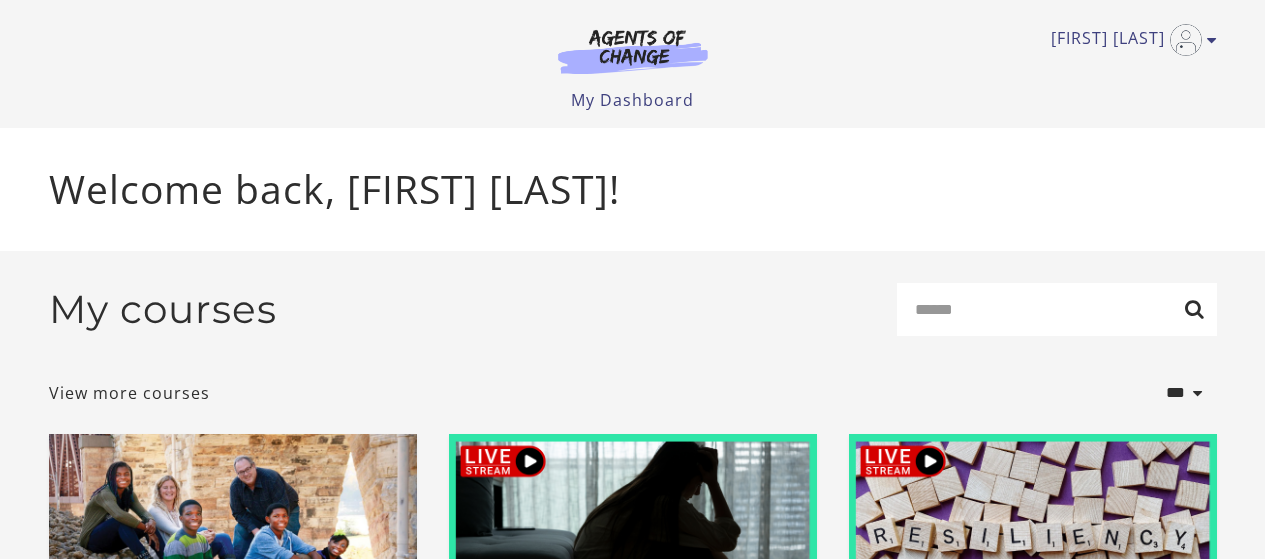 scroll, scrollTop: 0, scrollLeft: 0, axis: both 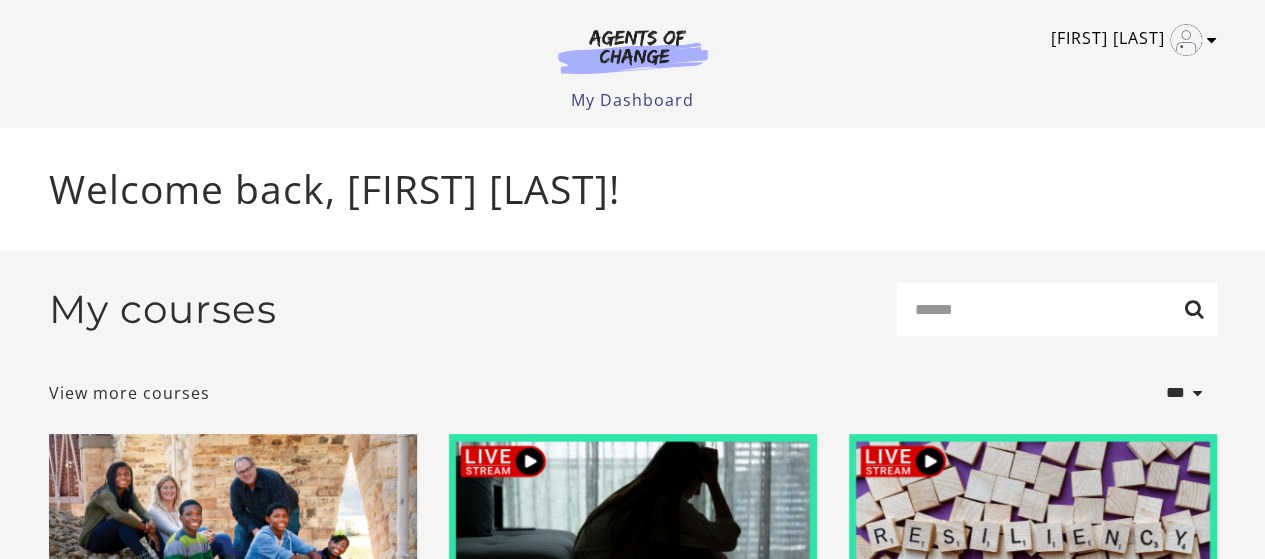 click at bounding box center (1212, 40) 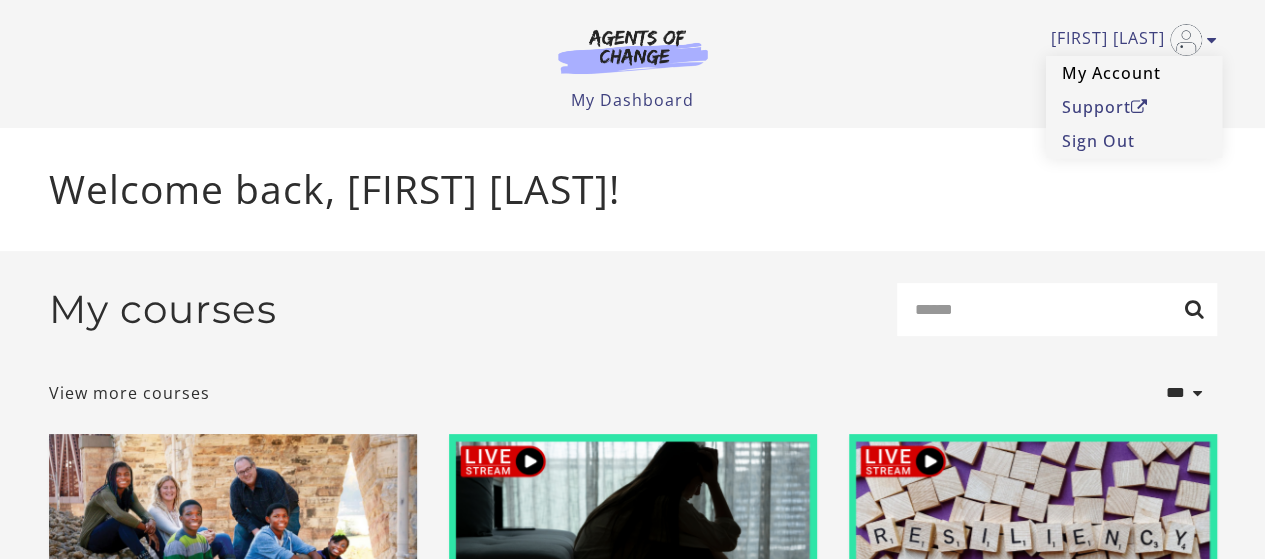 click on "My Account" at bounding box center [1134, 73] 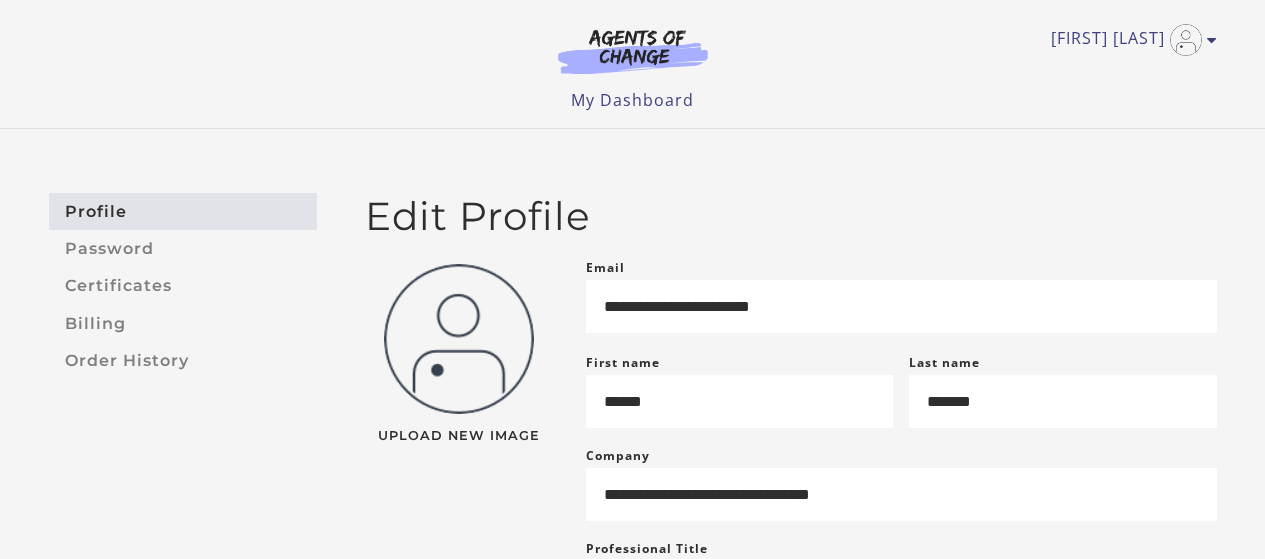 scroll, scrollTop: 0, scrollLeft: 0, axis: both 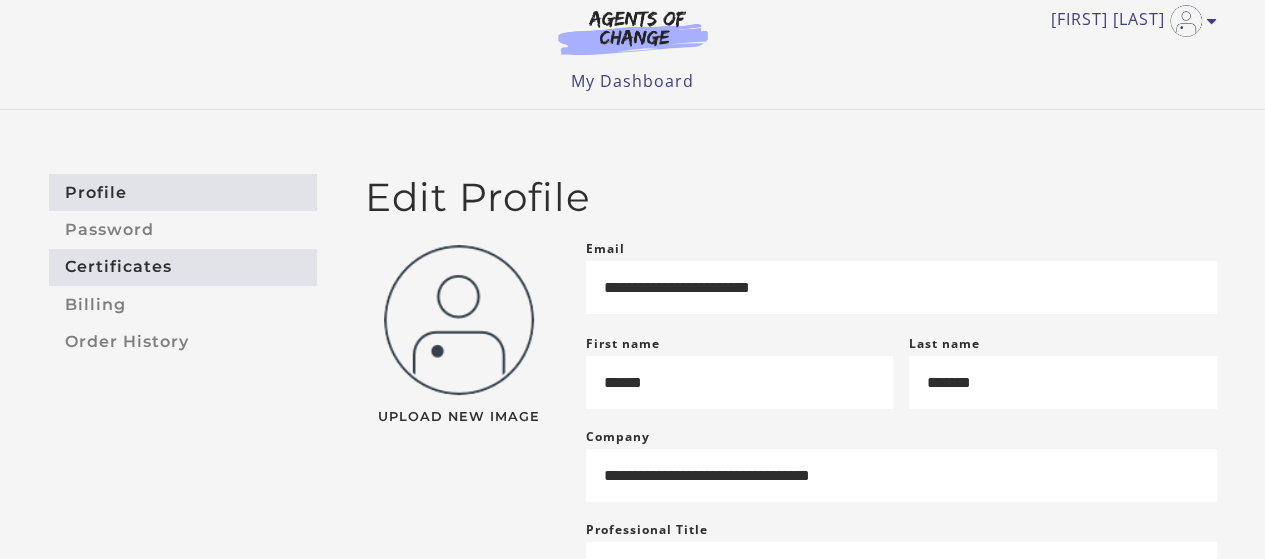 click on "Certificates" at bounding box center [183, 267] 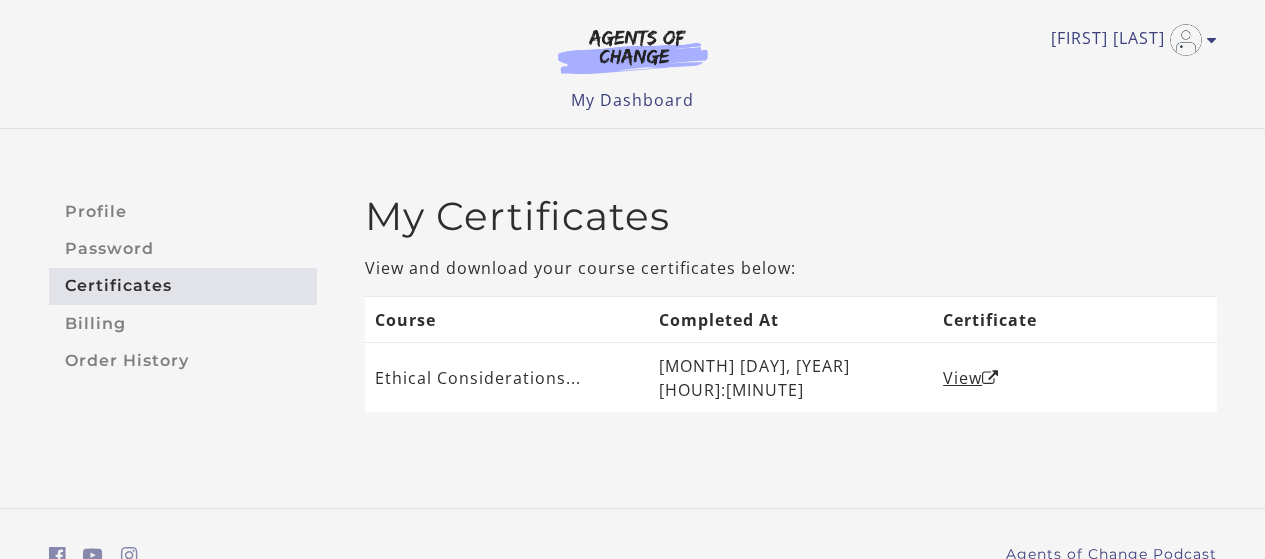 scroll, scrollTop: 0, scrollLeft: 0, axis: both 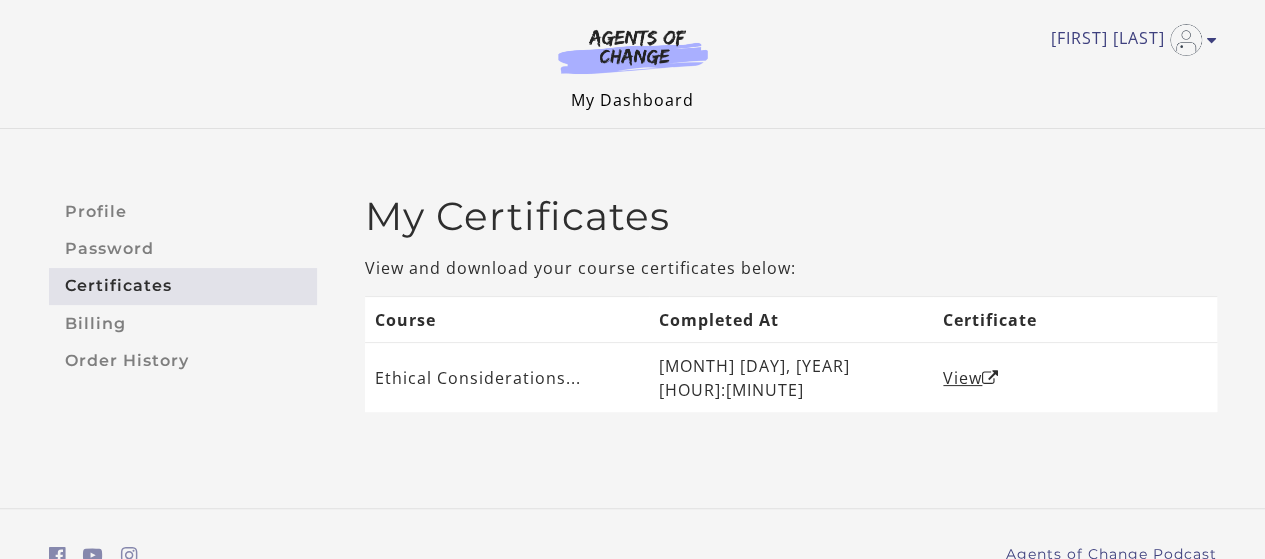 click on "My Dashboard" at bounding box center [632, 100] 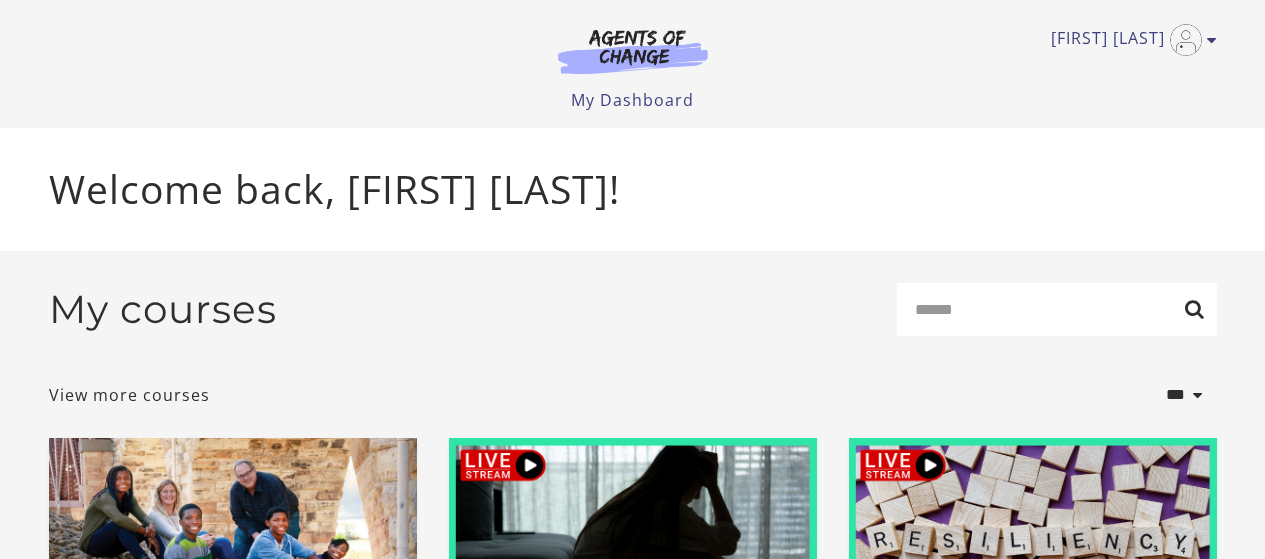 scroll, scrollTop: 0, scrollLeft: 0, axis: both 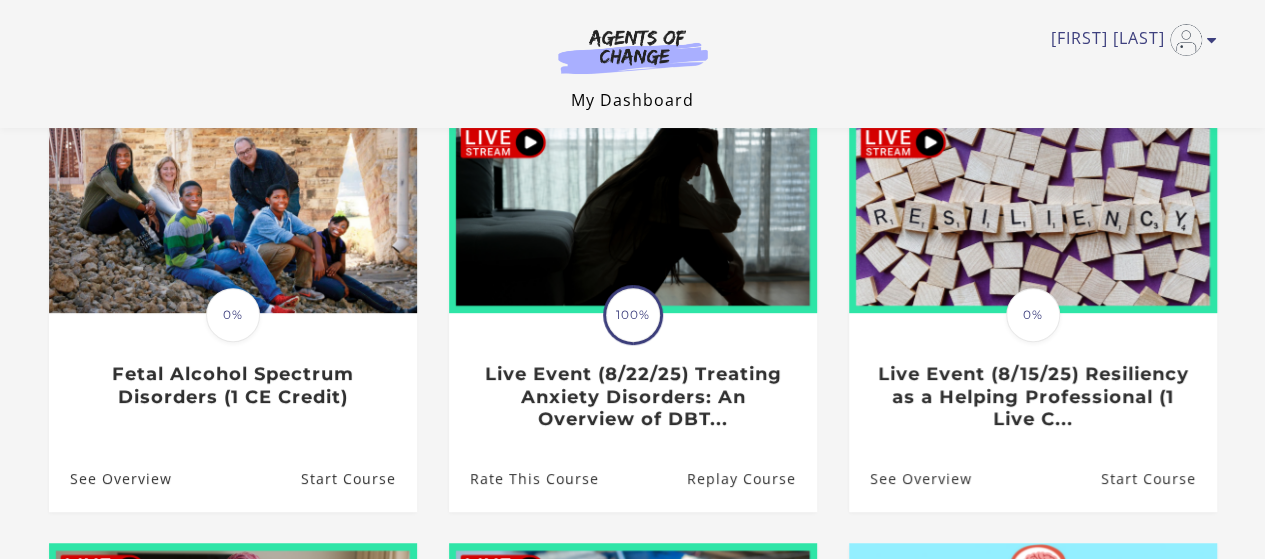 click on "My Dashboard" at bounding box center (632, 100) 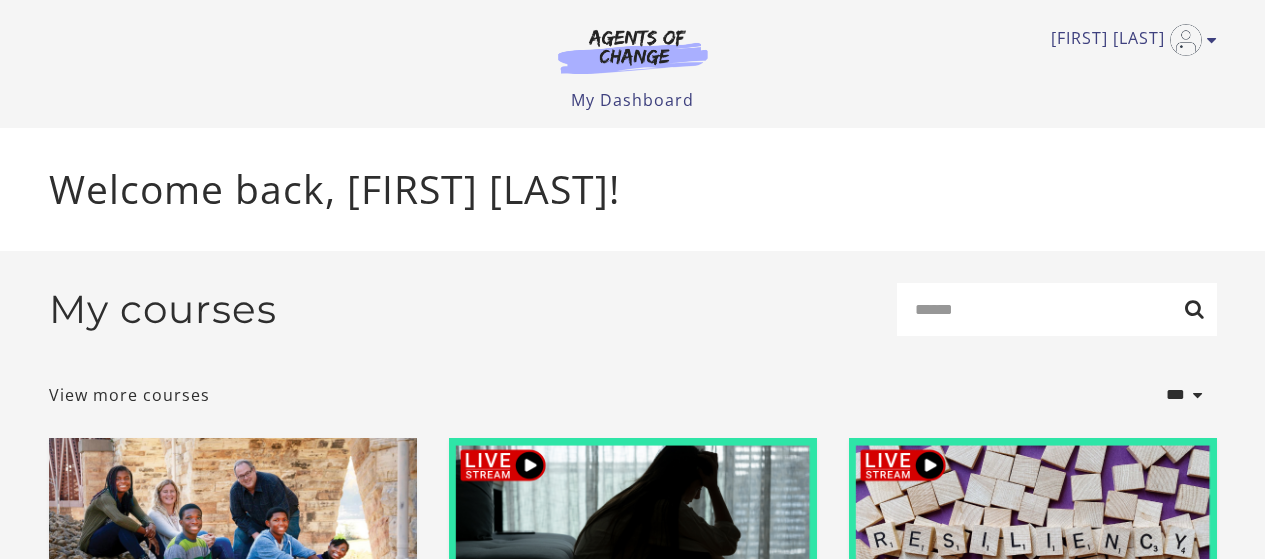 scroll, scrollTop: 0, scrollLeft: 0, axis: both 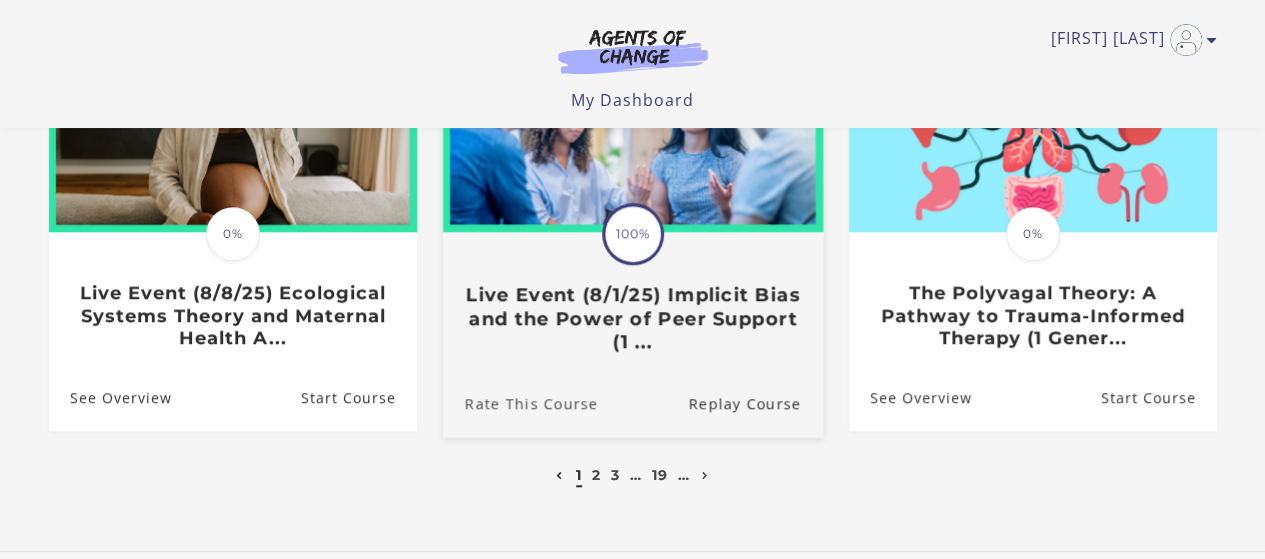 click on "Rate This Course" at bounding box center [519, 403] 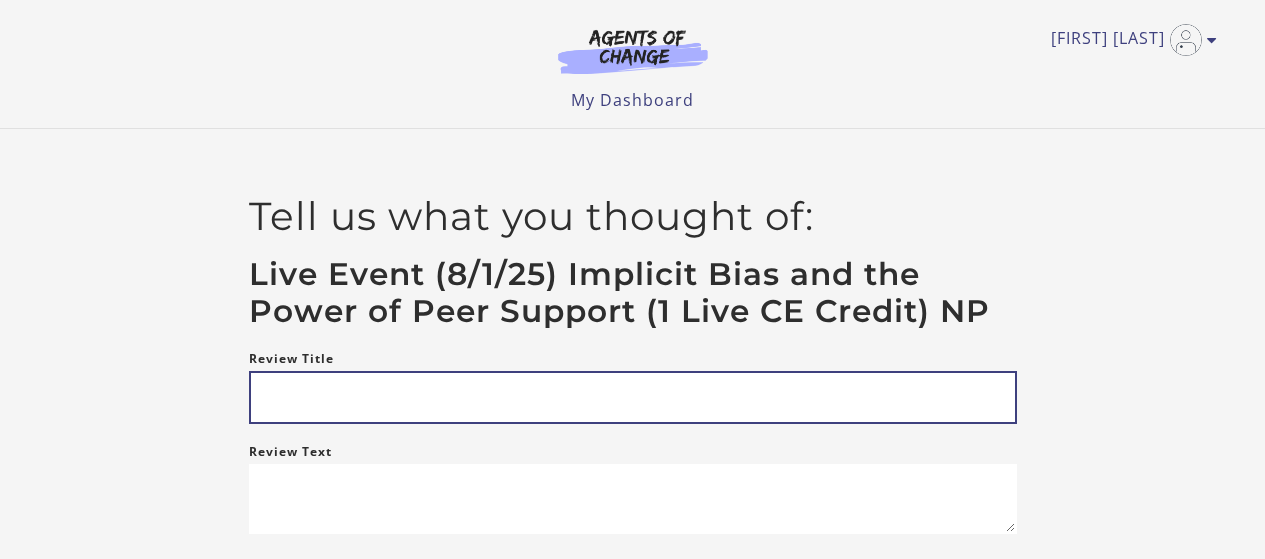 scroll, scrollTop: 0, scrollLeft: 0, axis: both 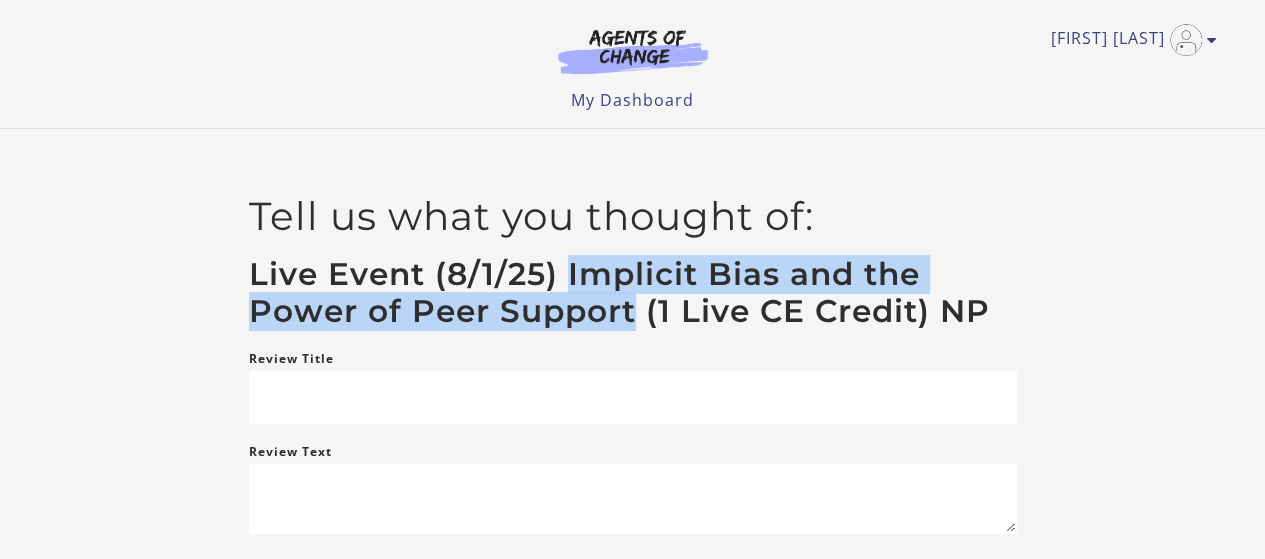 drag, startPoint x: 569, startPoint y: 275, endPoint x: 634, endPoint y: 310, distance: 73.82411 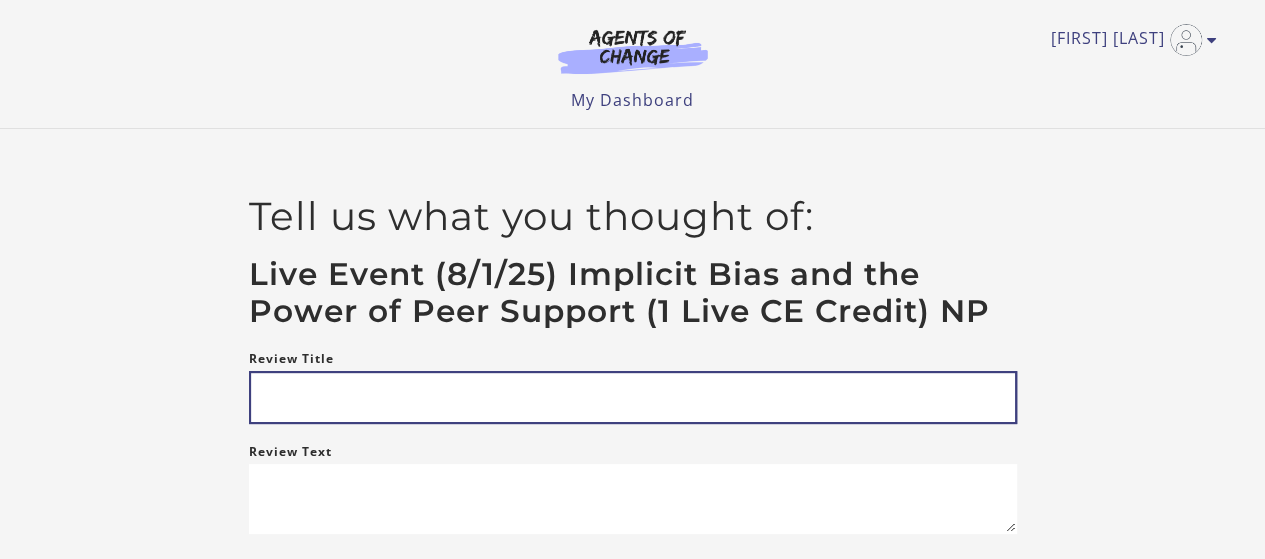 click on "Review Title" at bounding box center (633, 397) 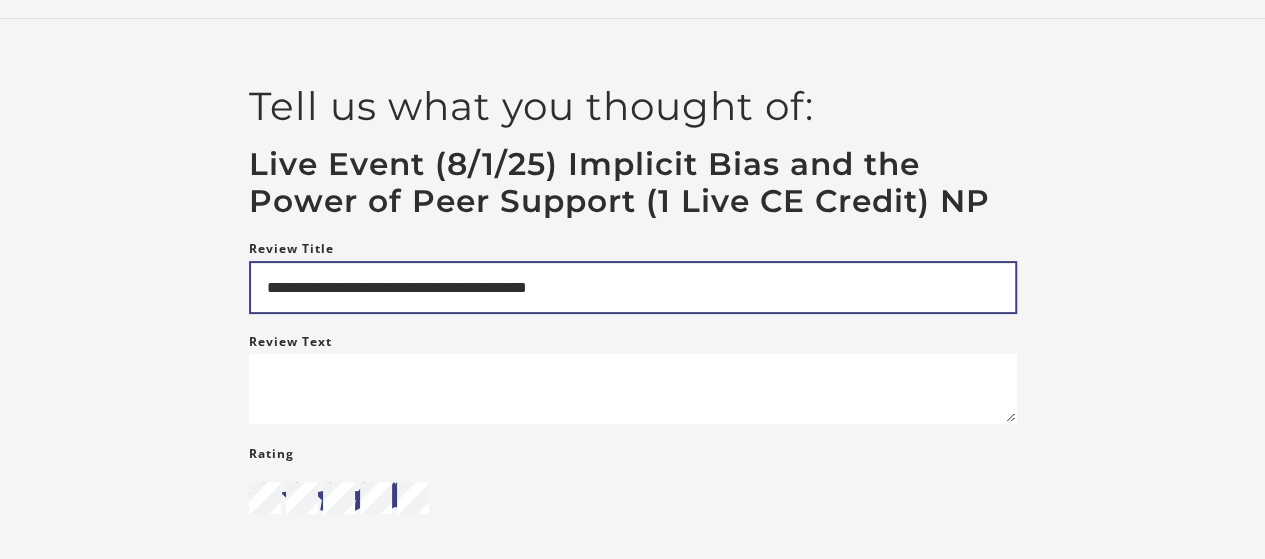scroll, scrollTop: 108, scrollLeft: 0, axis: vertical 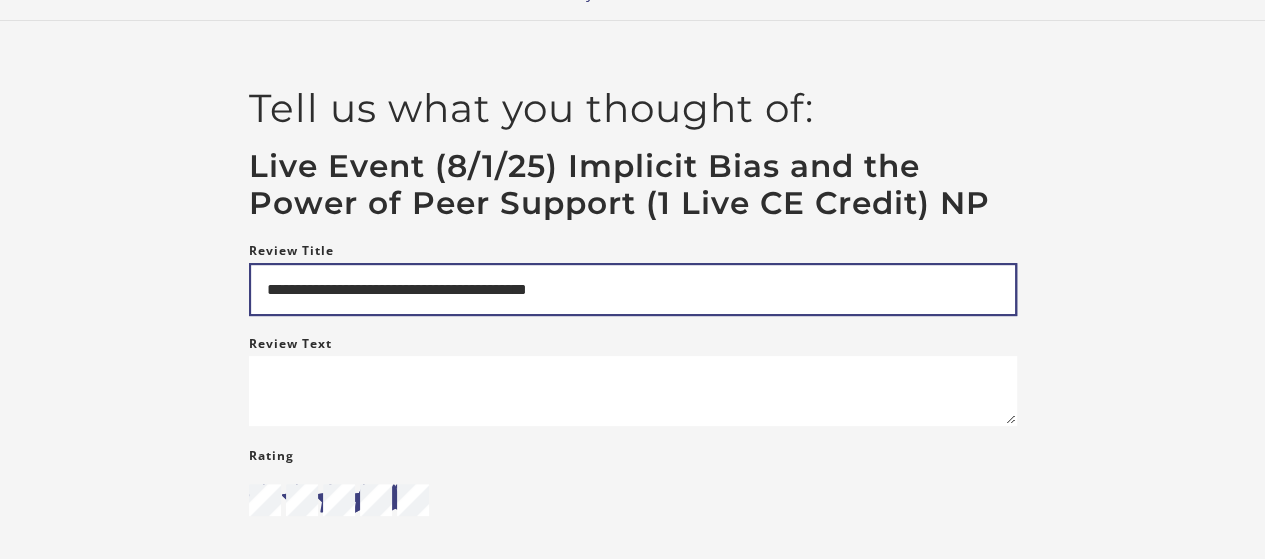 click on "**********" at bounding box center [633, 289] 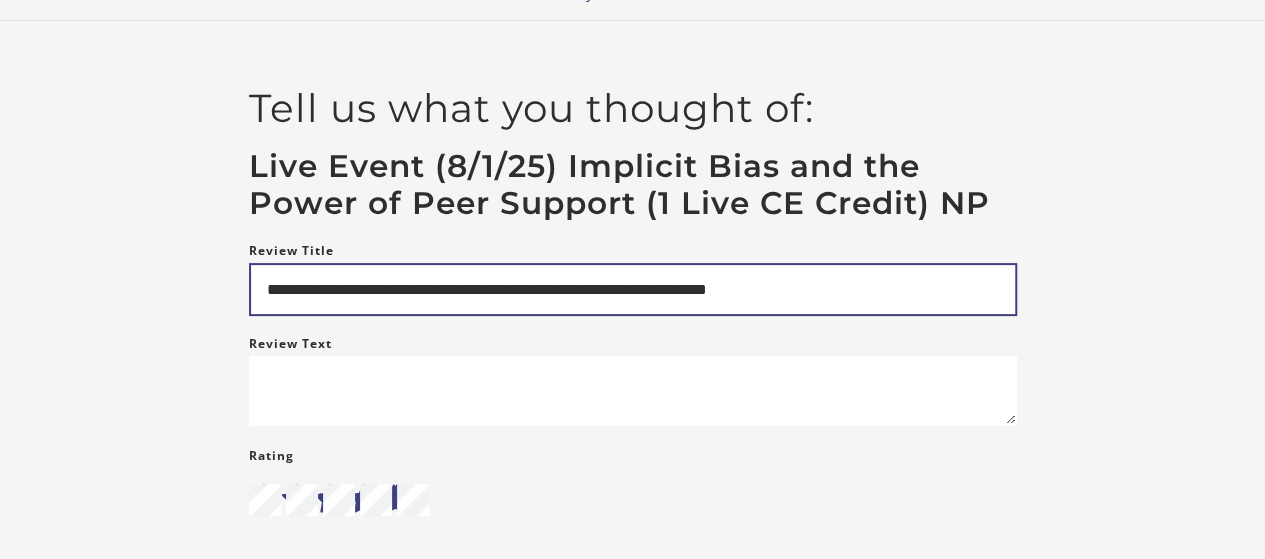 type on "**********" 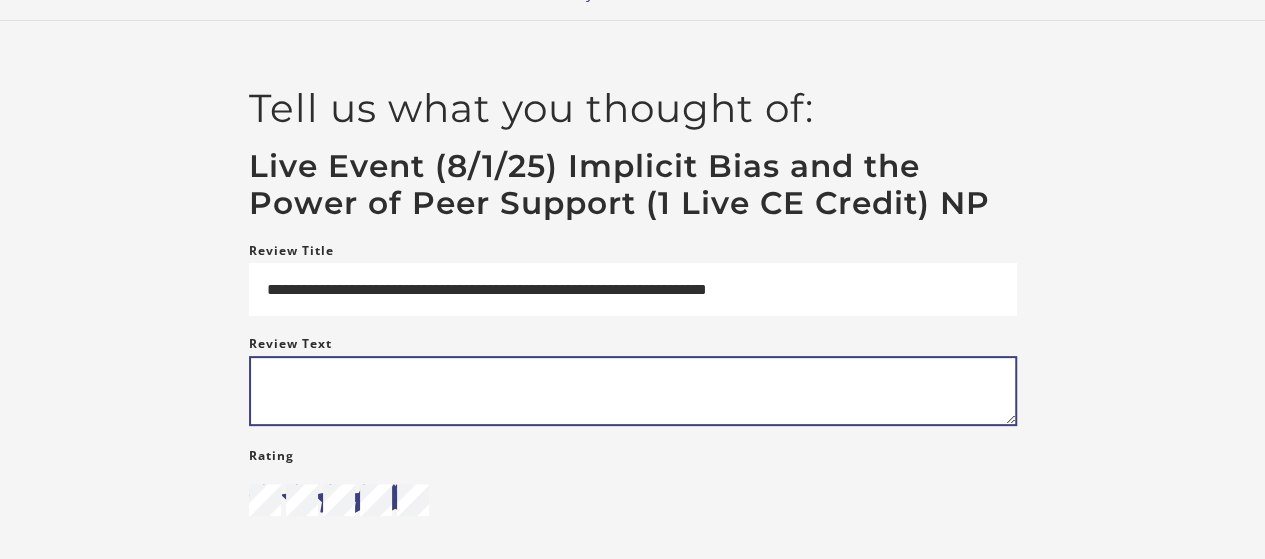 click on "Review Text" at bounding box center [633, 391] 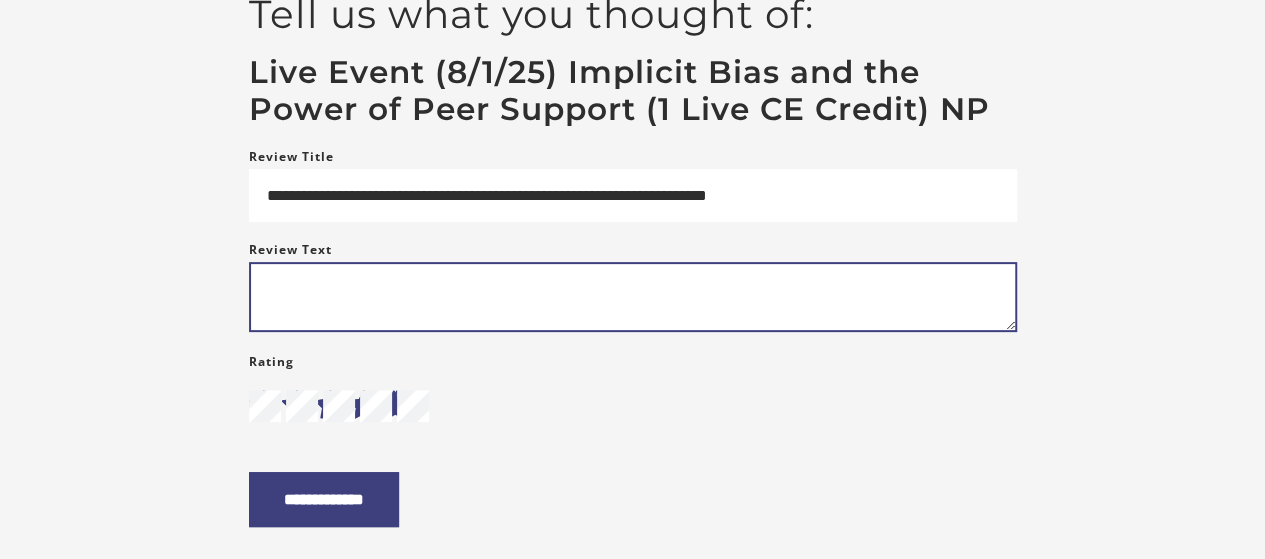 scroll, scrollTop: 199, scrollLeft: 0, axis: vertical 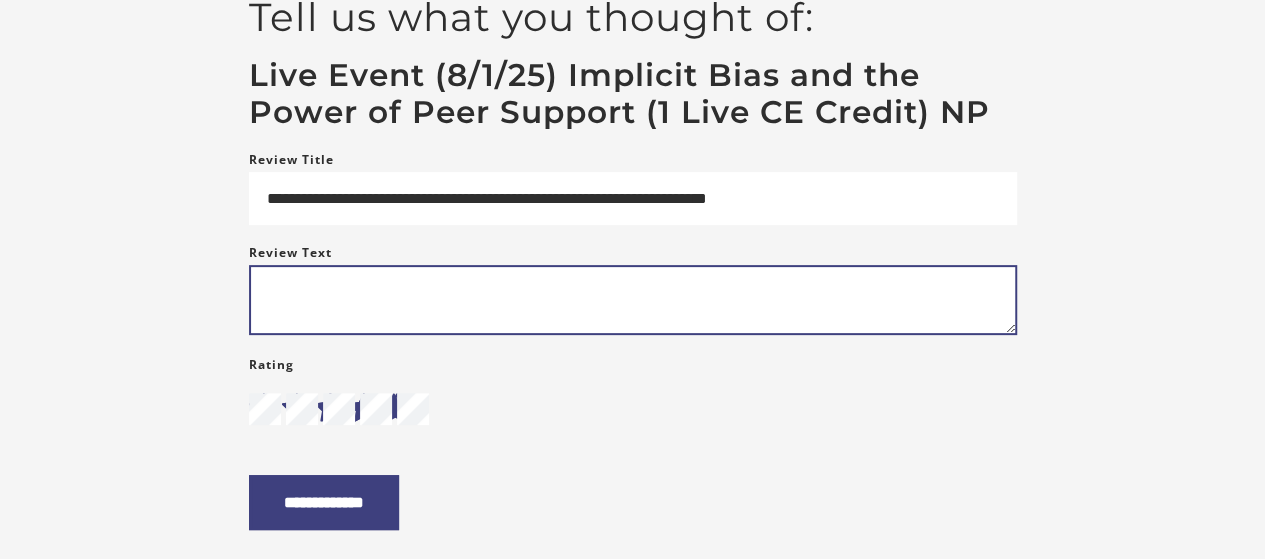 click on "Review Text" at bounding box center (633, 300) 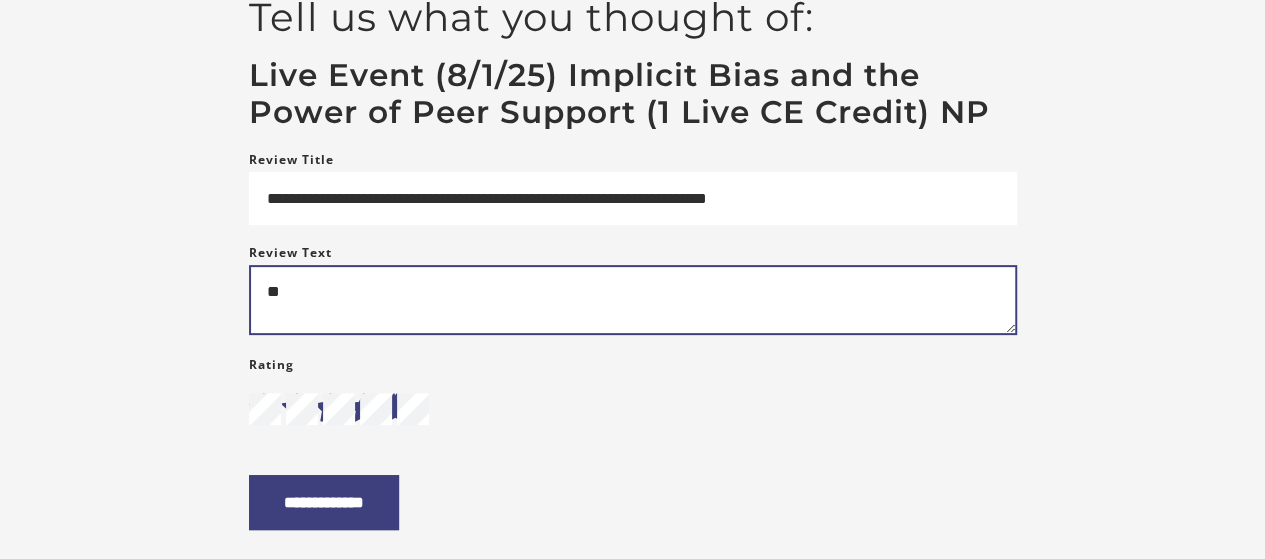 type on "*" 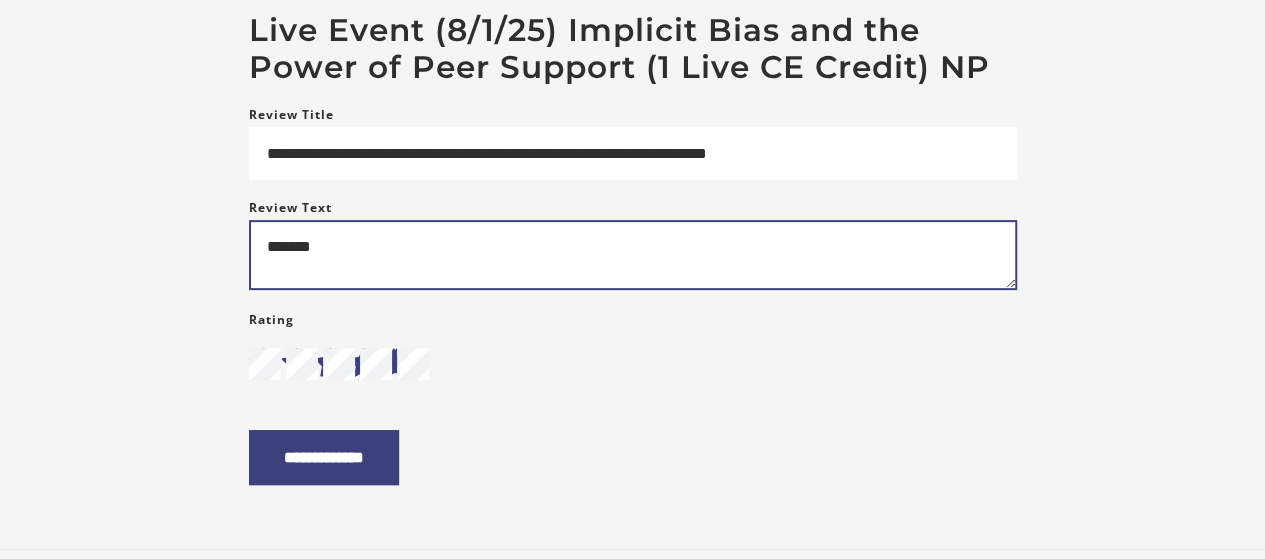 scroll, scrollTop: 228, scrollLeft: 0, axis: vertical 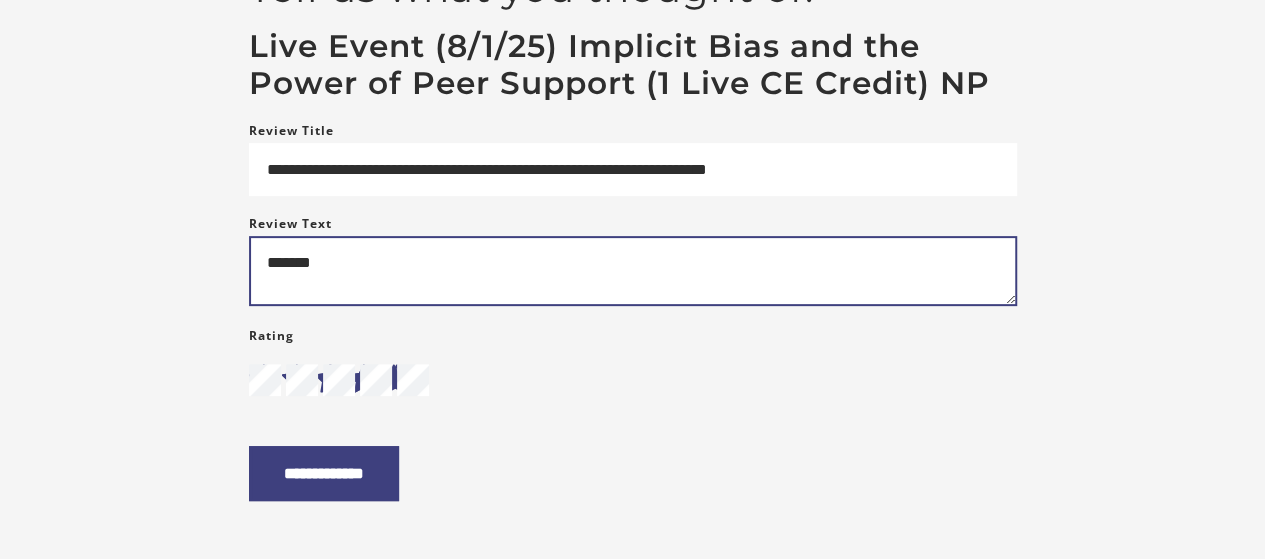 click on "*******" at bounding box center [633, 271] 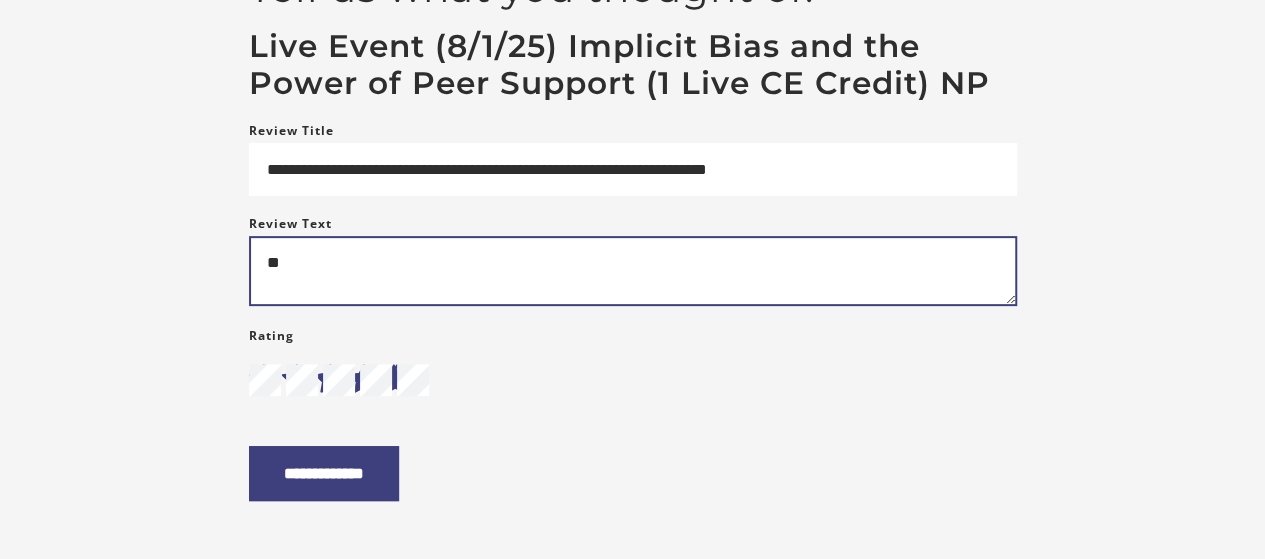 type on "*" 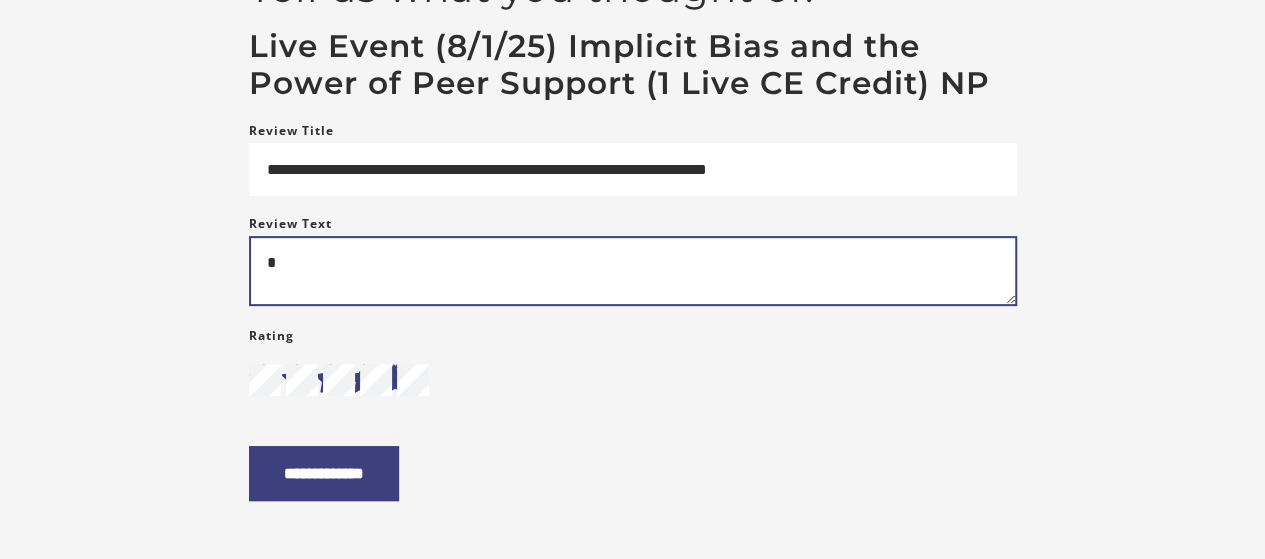 type 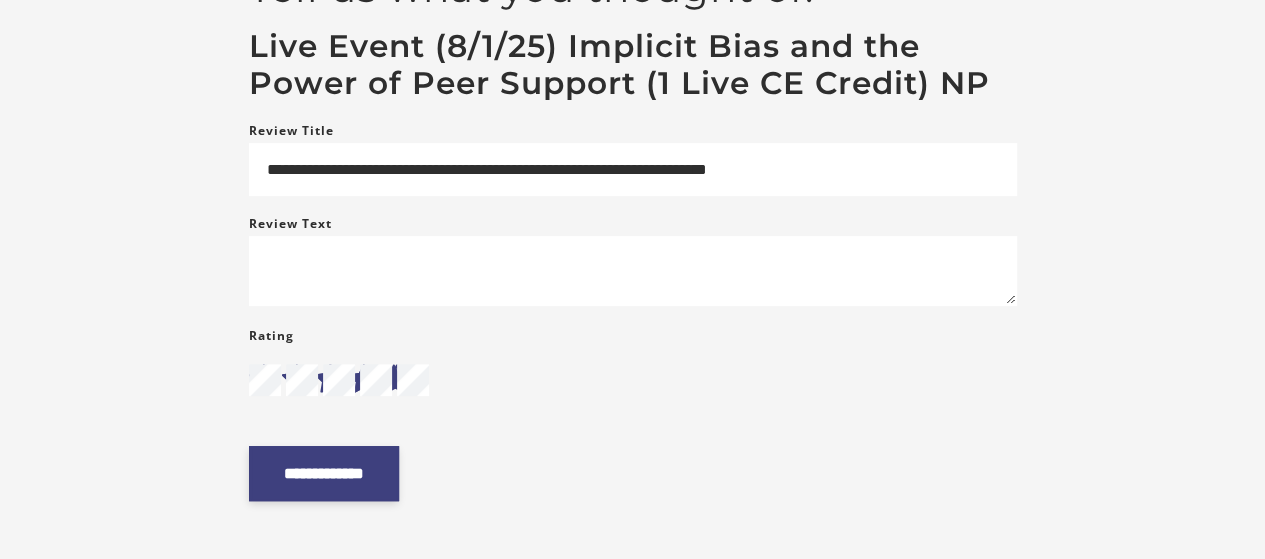 click on "**********" at bounding box center (324, 473) 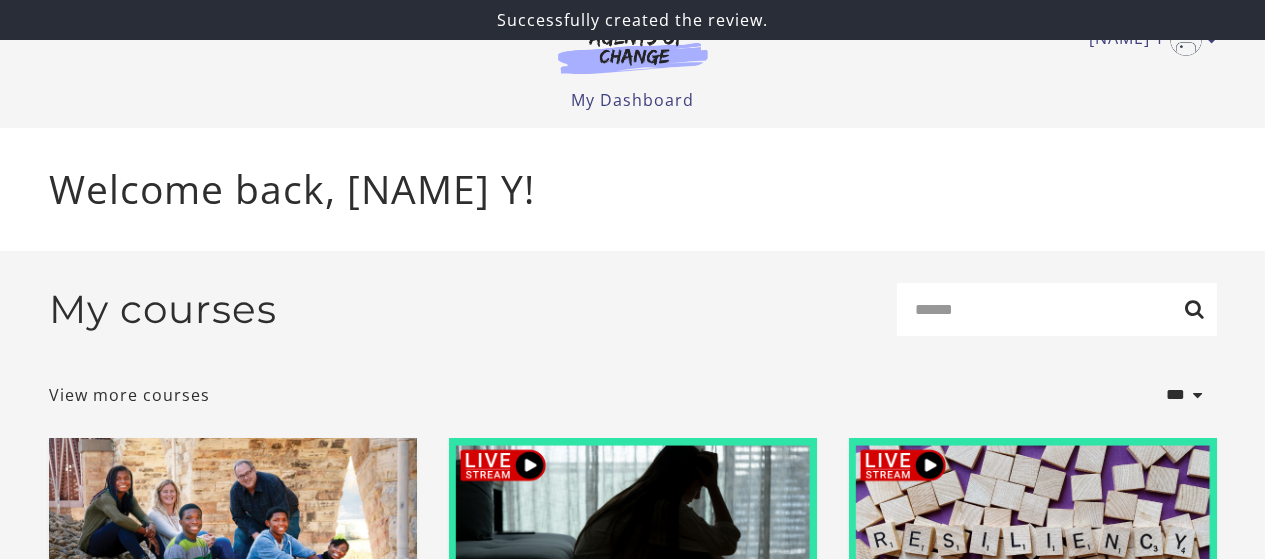 scroll, scrollTop: 0, scrollLeft: 0, axis: both 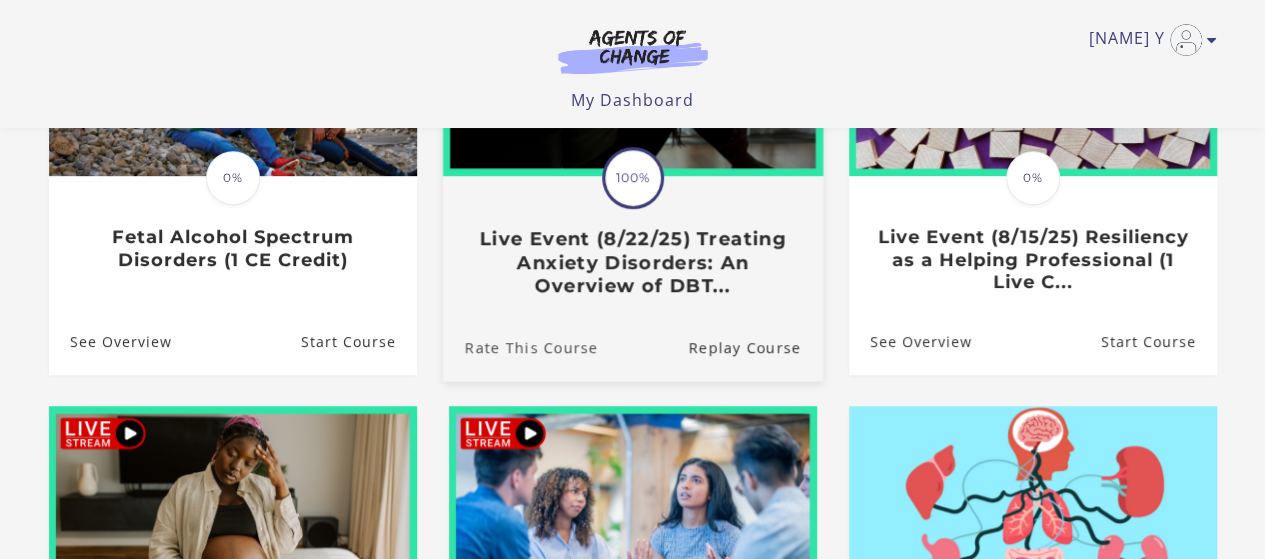 click on "Rate This Course" at bounding box center (519, 346) 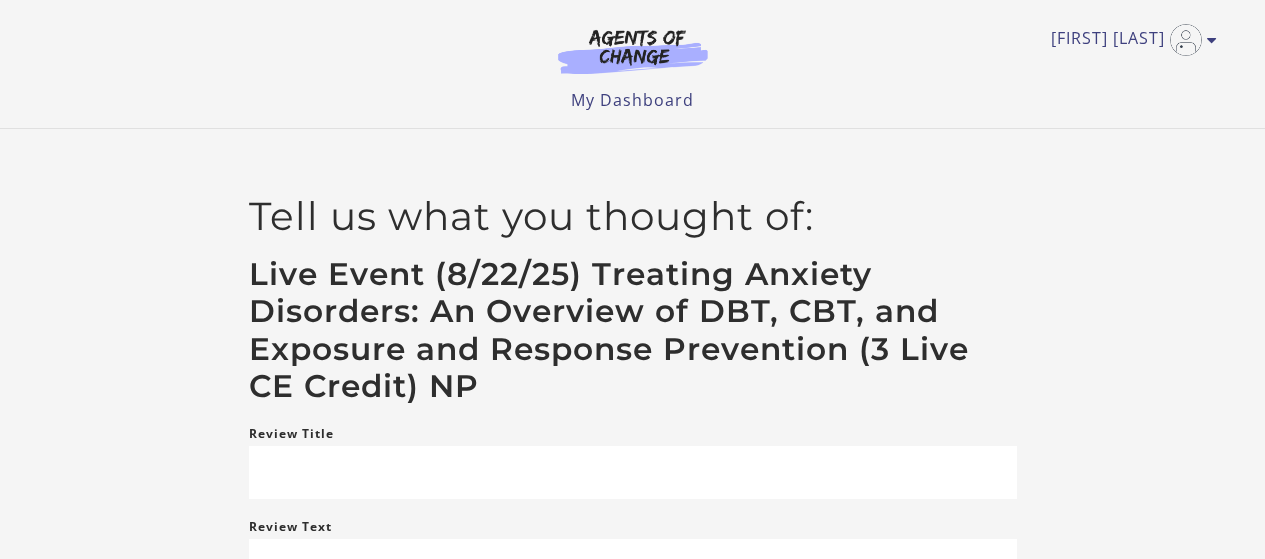 scroll, scrollTop: 0, scrollLeft: 0, axis: both 